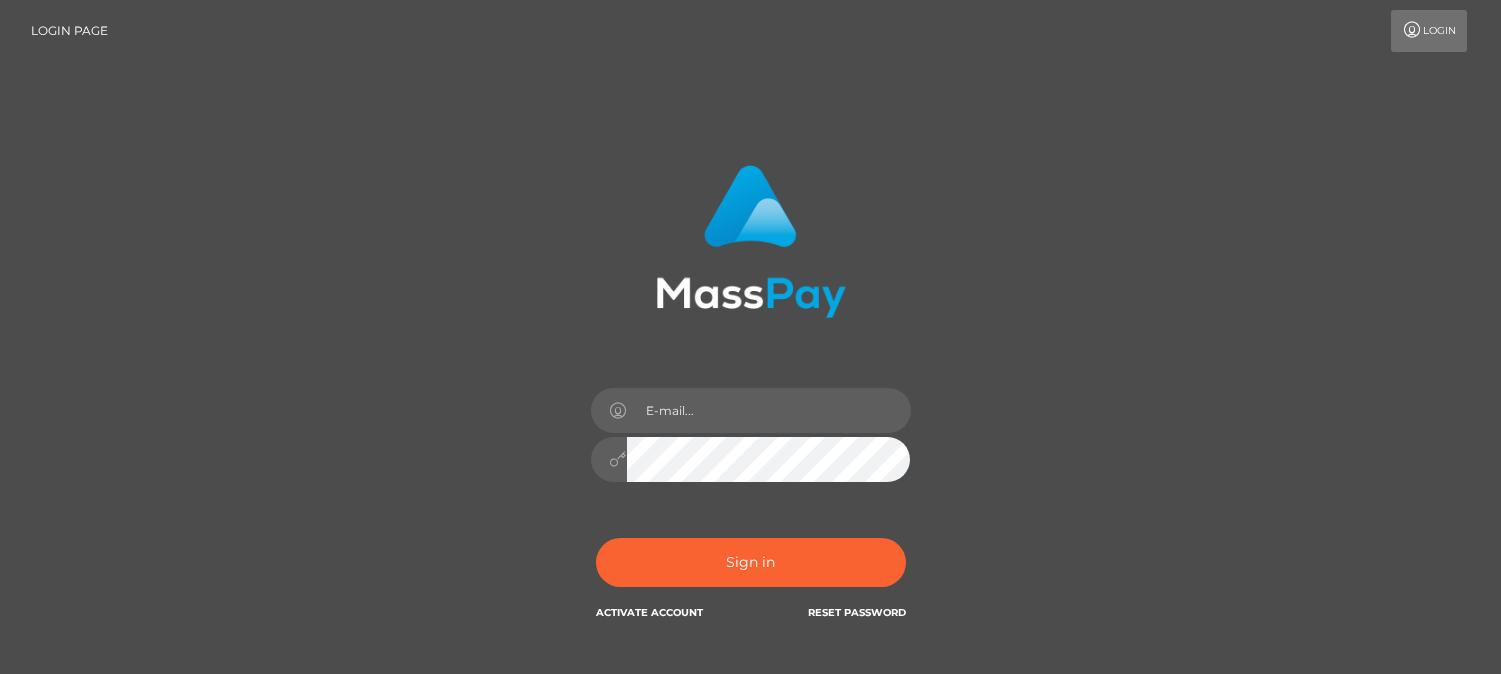 scroll, scrollTop: 0, scrollLeft: 0, axis: both 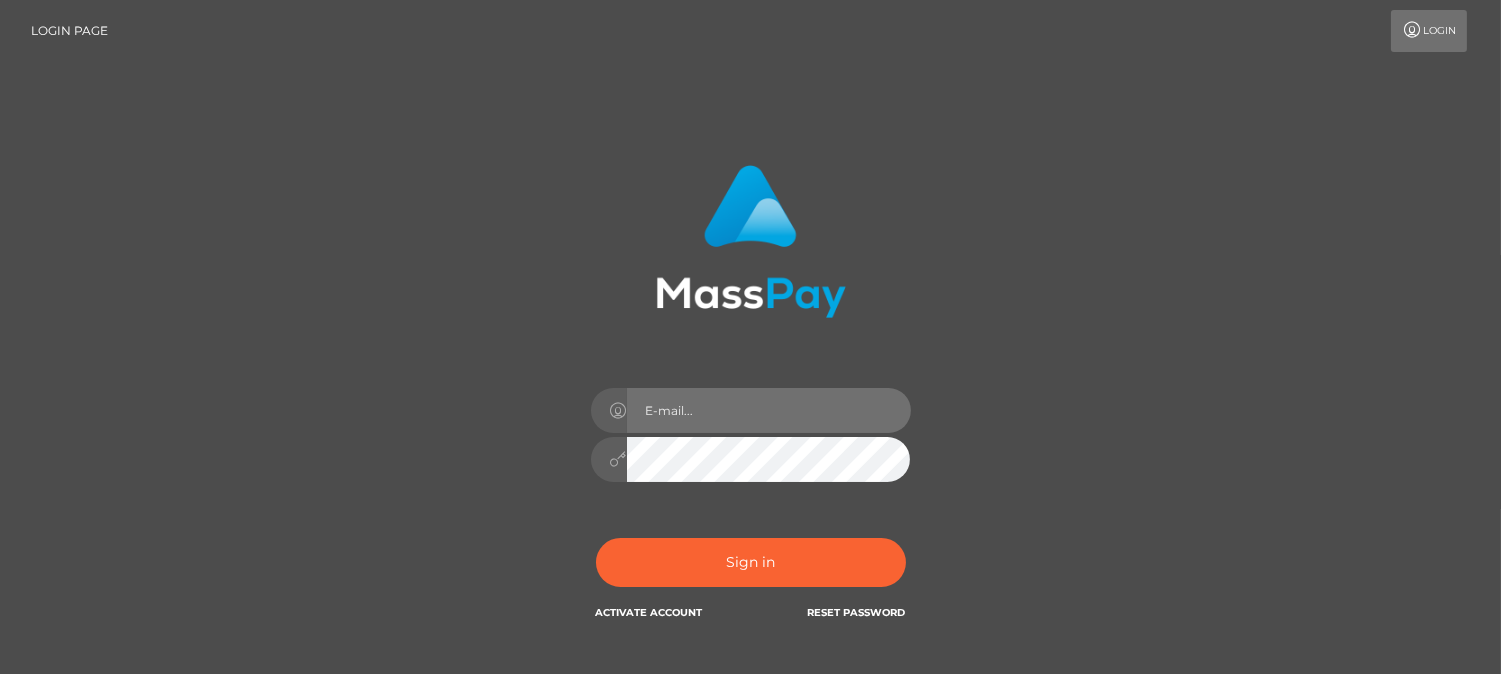 drag, startPoint x: 0, startPoint y: 0, endPoint x: 717, endPoint y: 416, distance: 828.9421 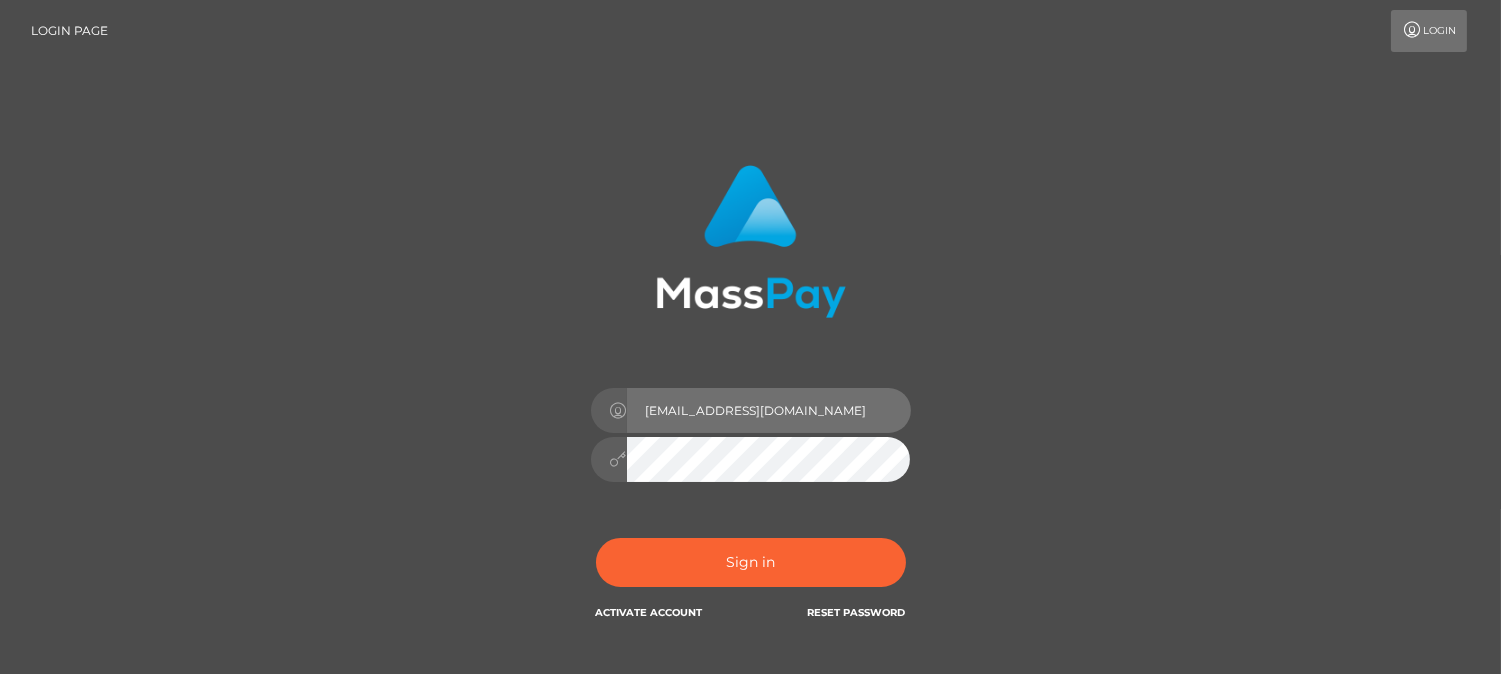 type on "jessiwsf@gmail.com" 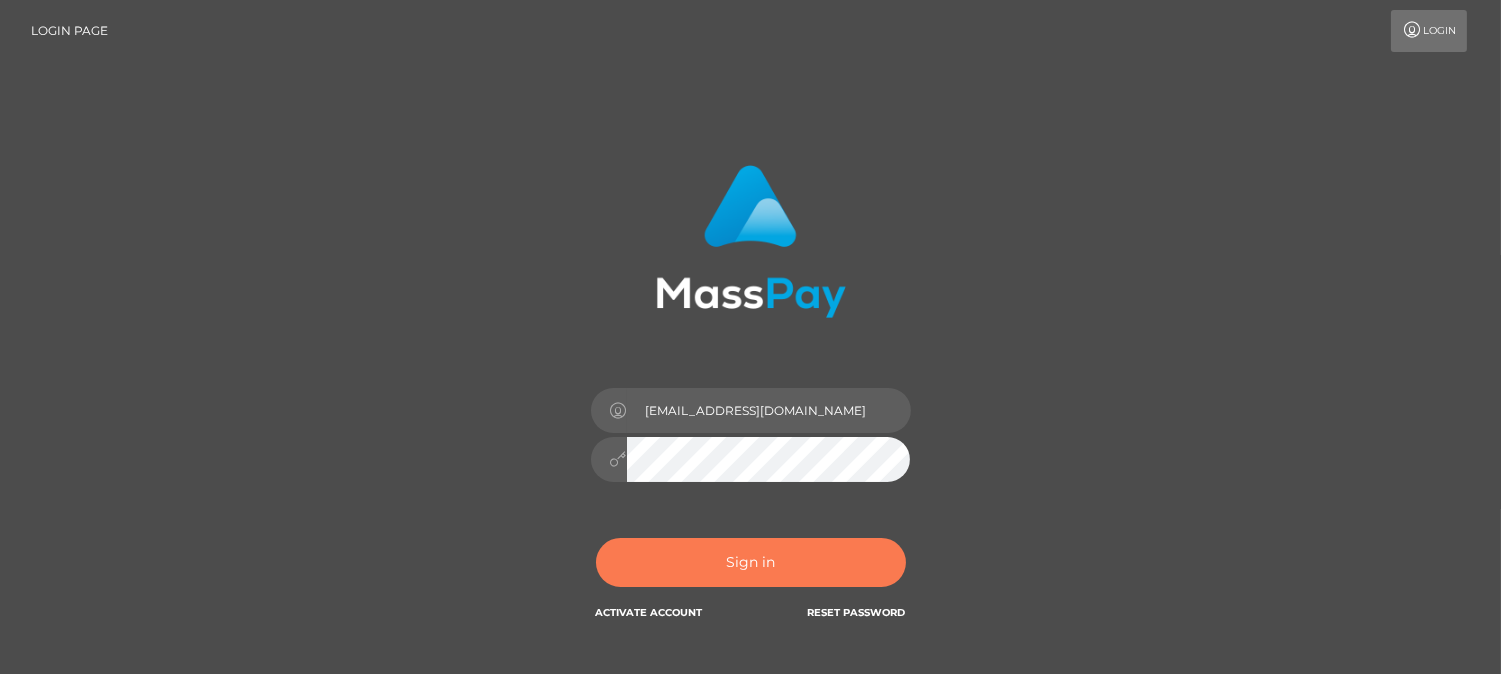 click on "Sign in" at bounding box center [751, 562] 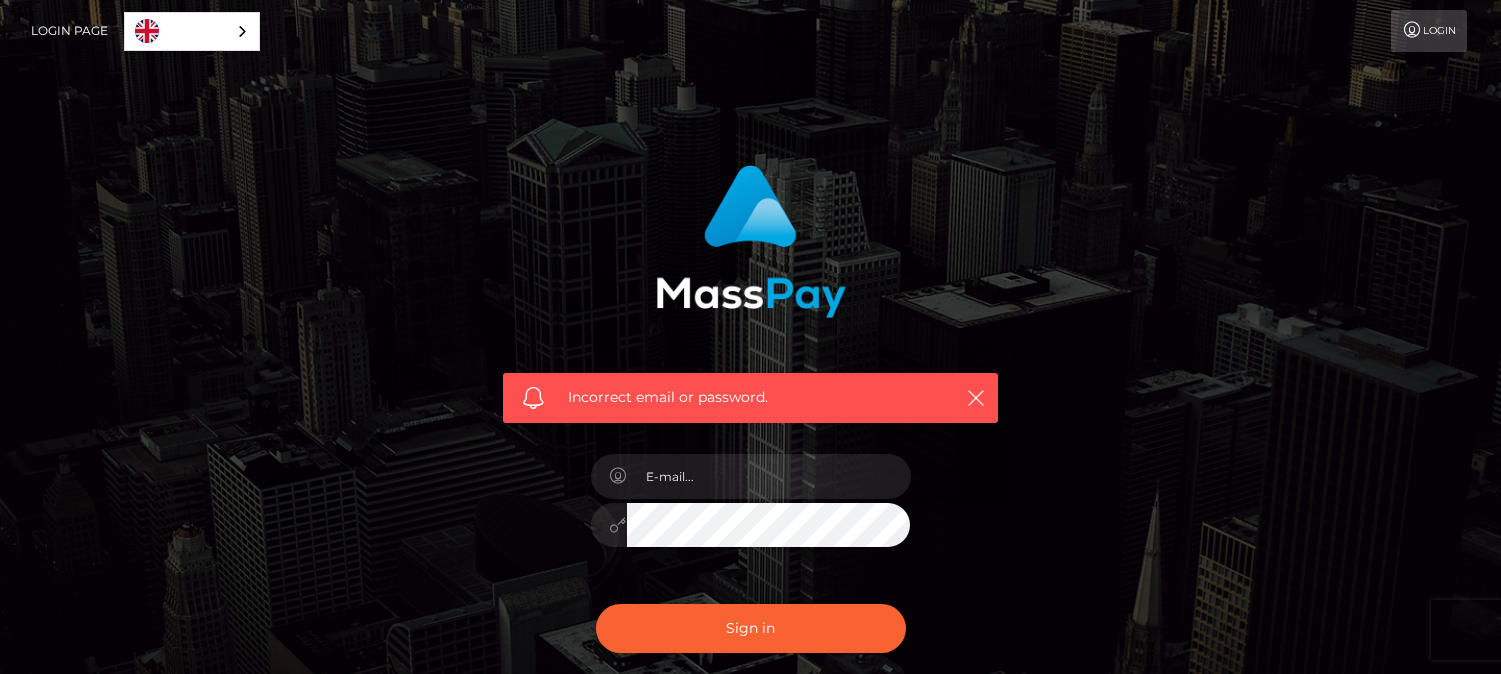 scroll, scrollTop: 0, scrollLeft: 0, axis: both 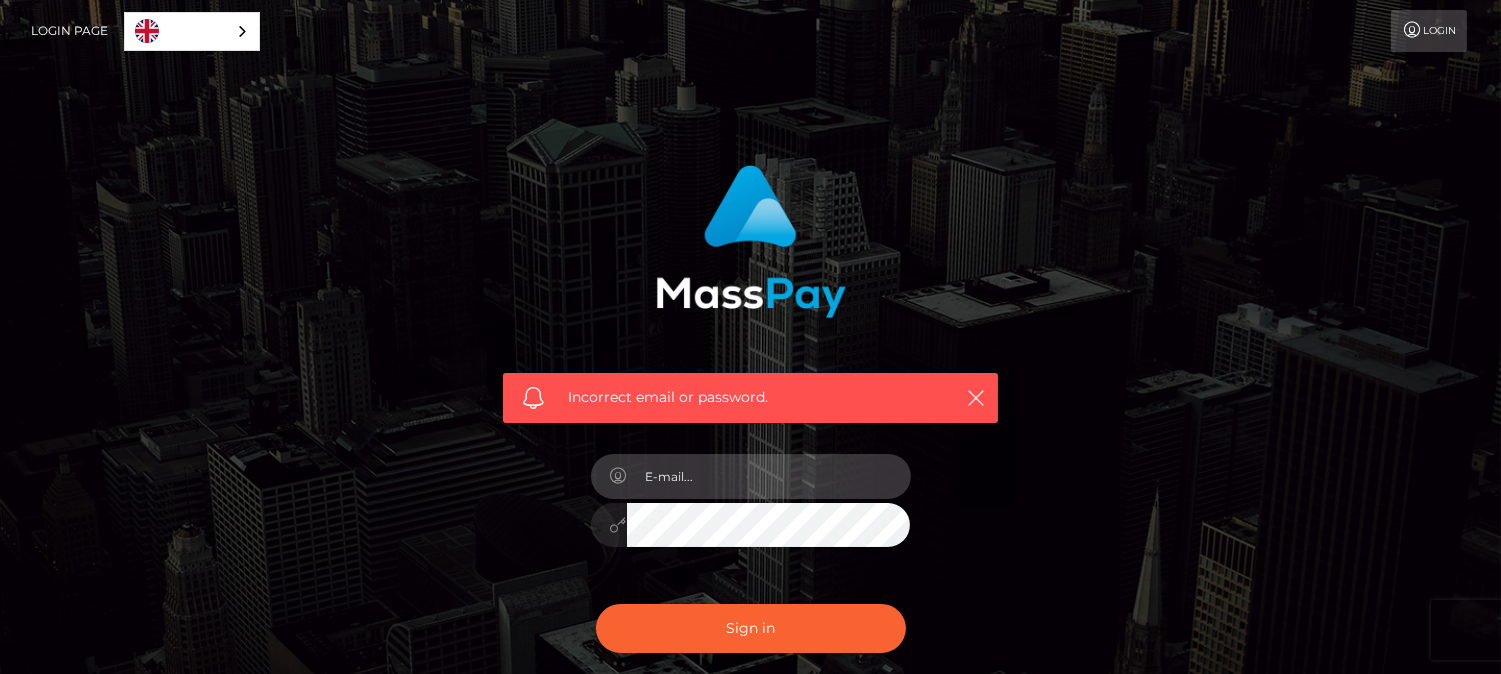 click at bounding box center (769, 476) 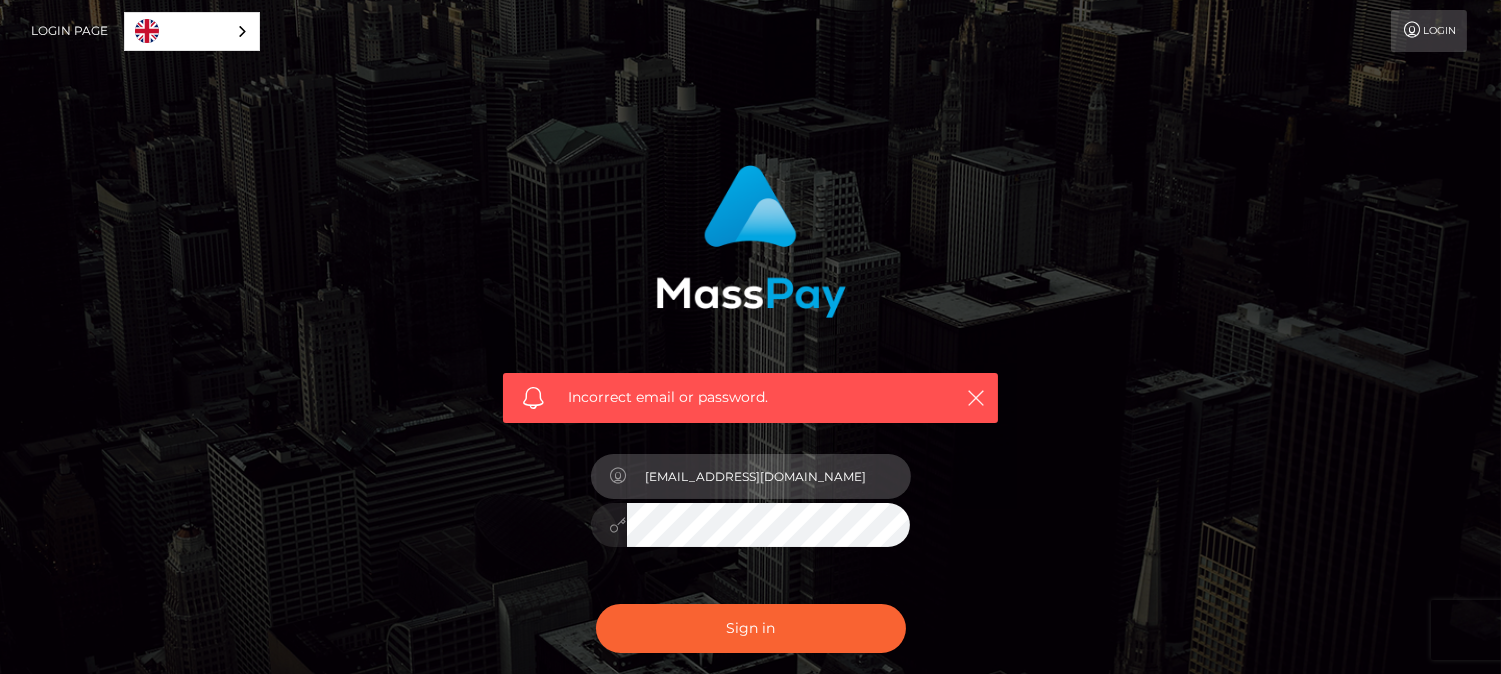 type on "jessiwsf@gmail.com" 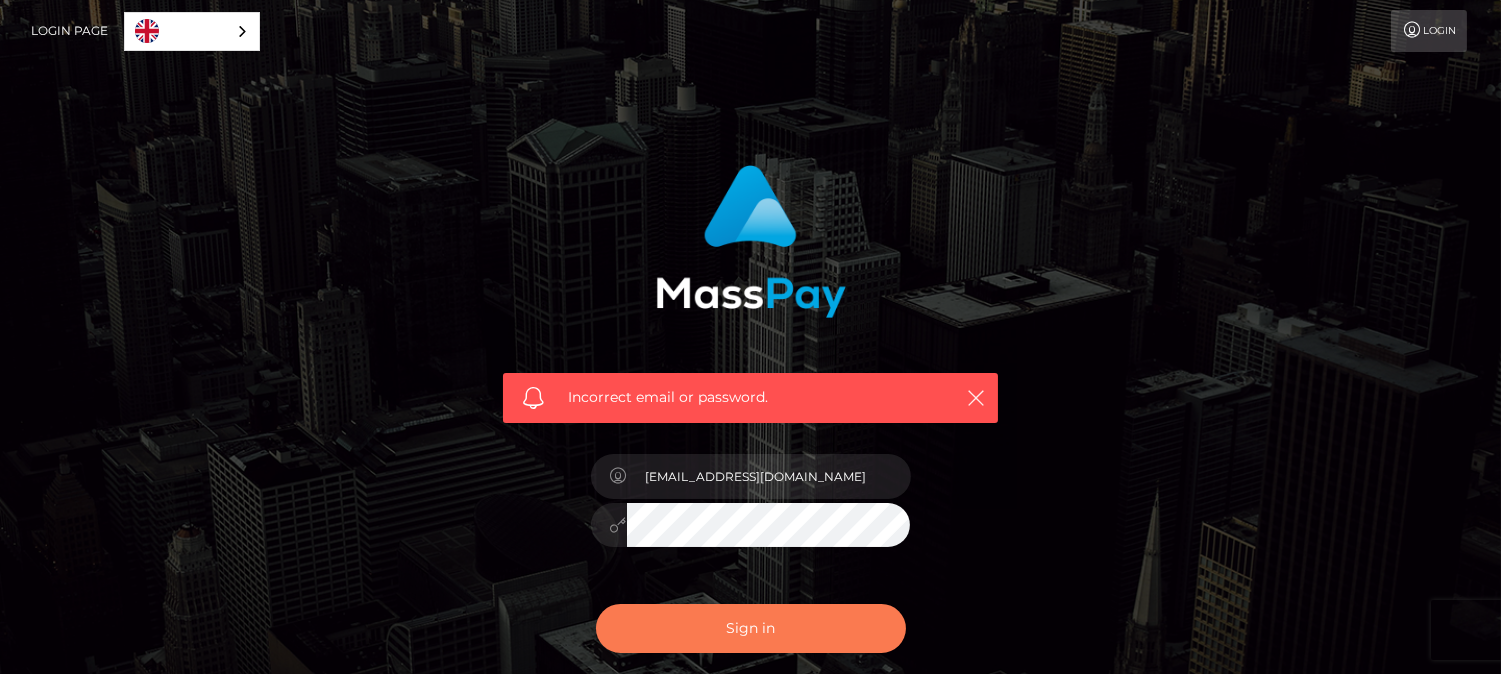 click on "Sign in" at bounding box center (751, 628) 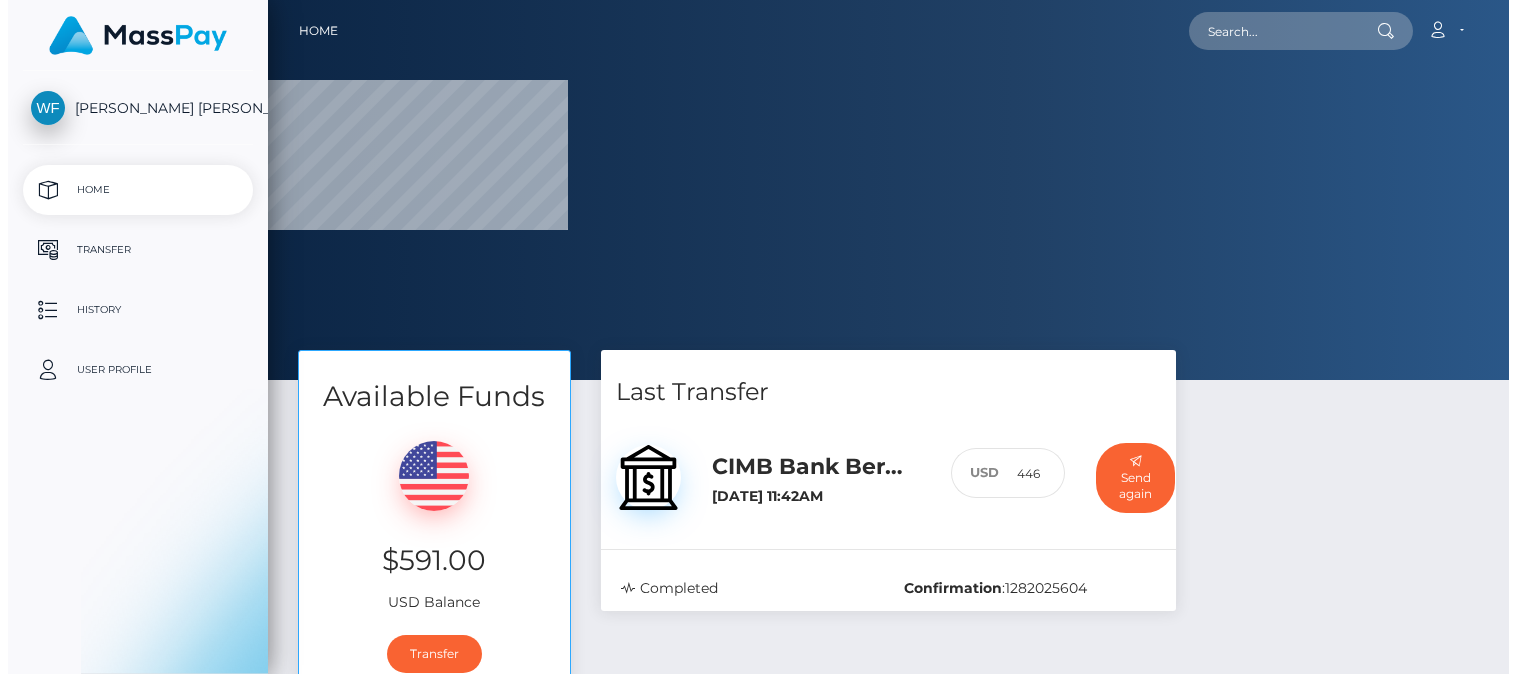scroll, scrollTop: 0, scrollLeft: 0, axis: both 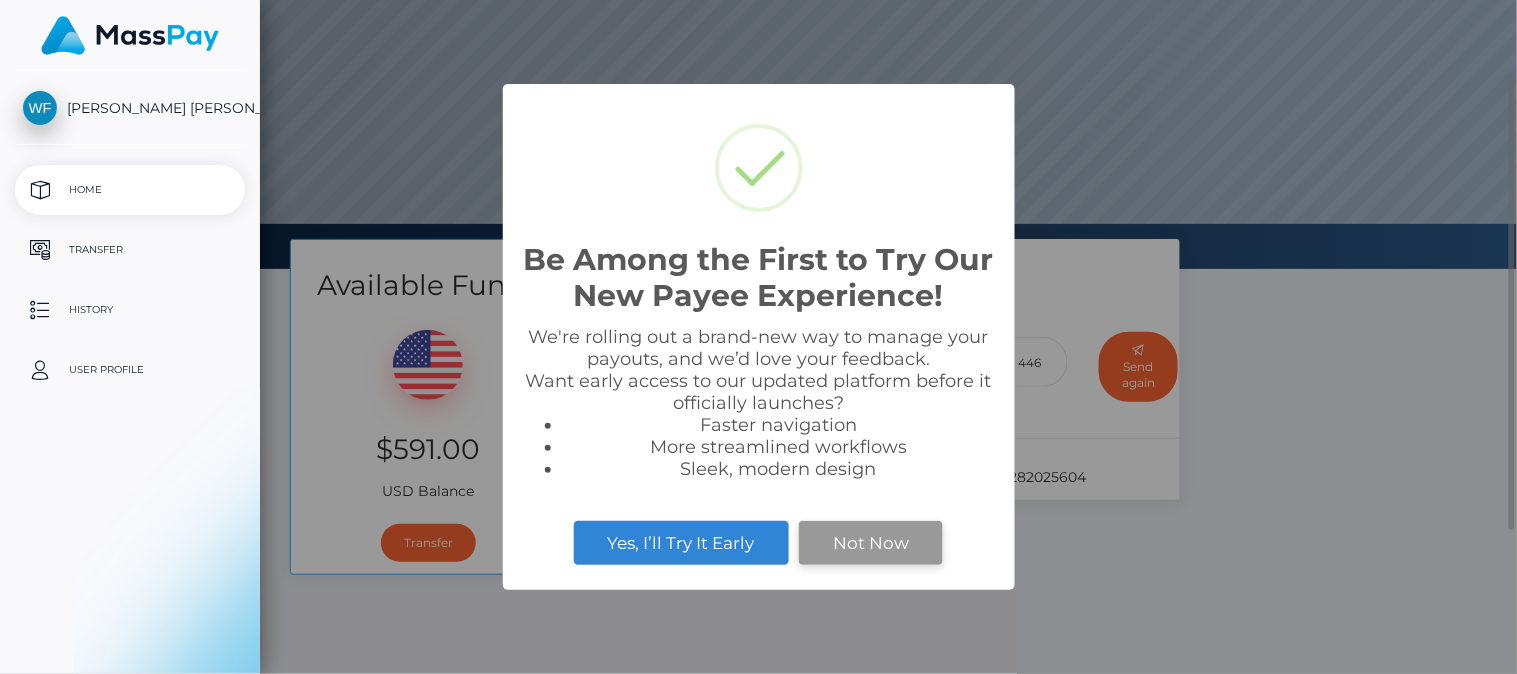 select 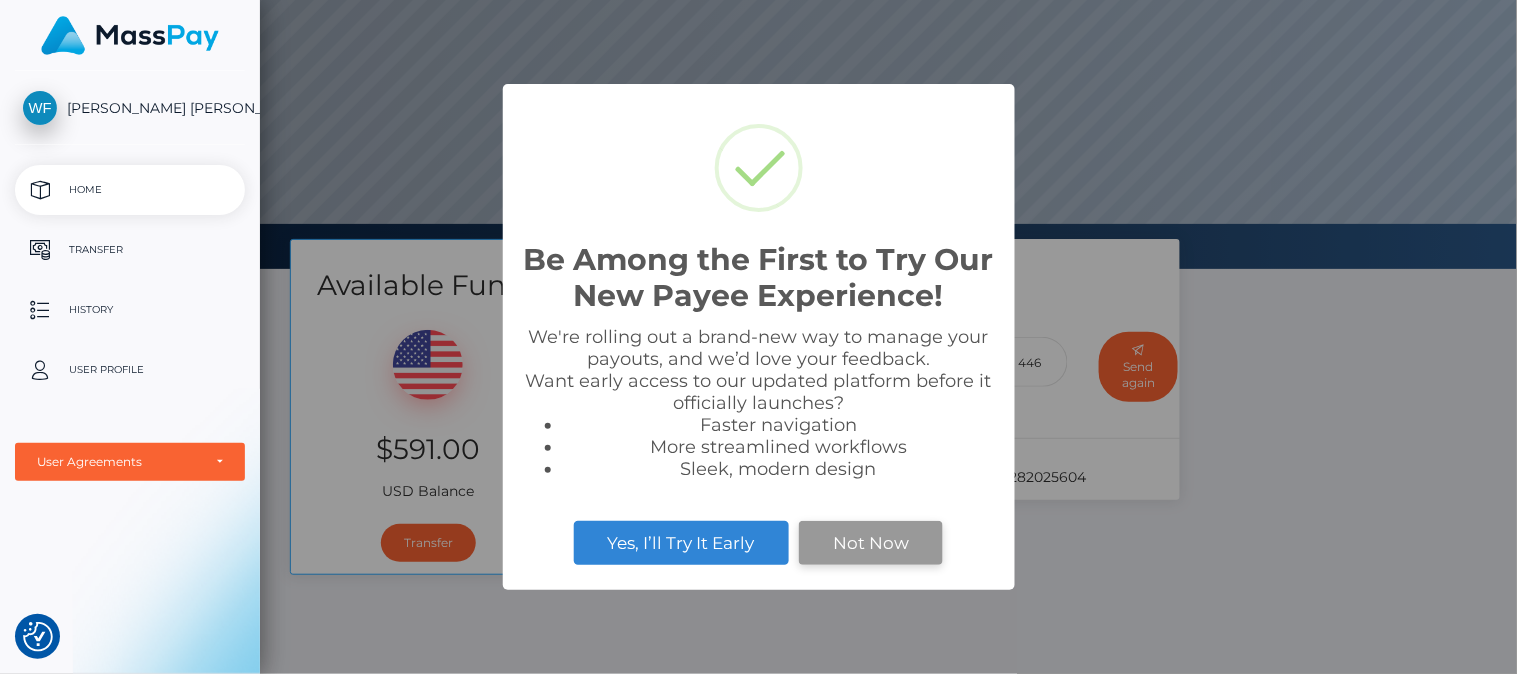 click on "Not Now" at bounding box center (871, 543) 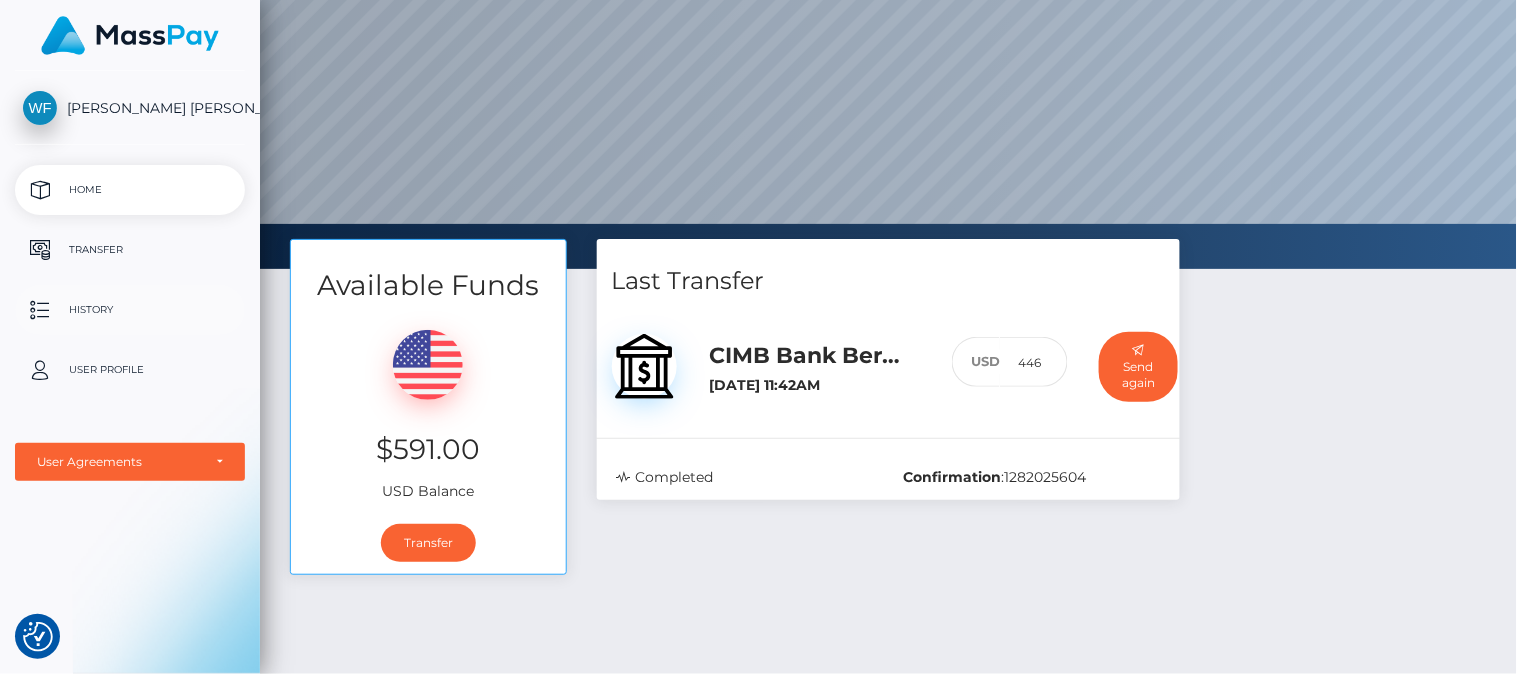 click on "History" at bounding box center (130, 310) 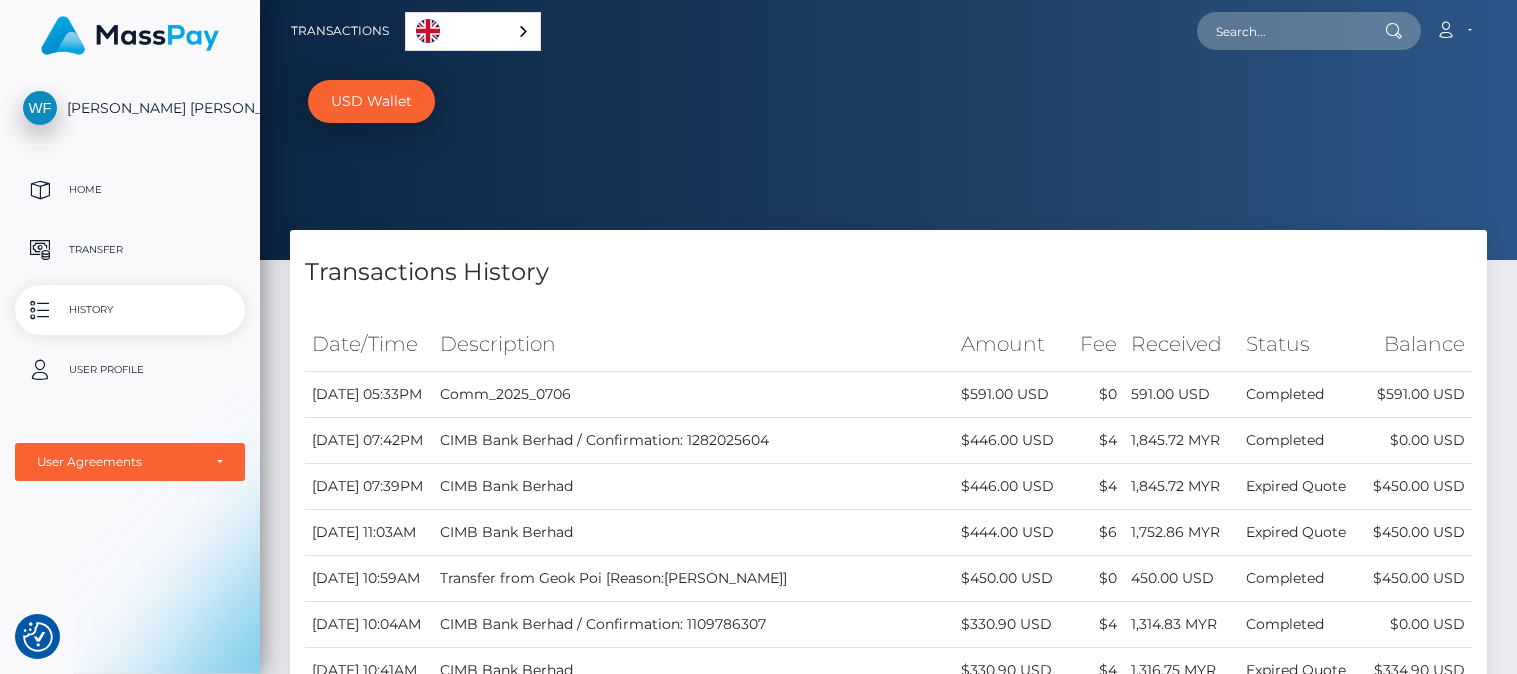 scroll, scrollTop: 0, scrollLeft: 0, axis: both 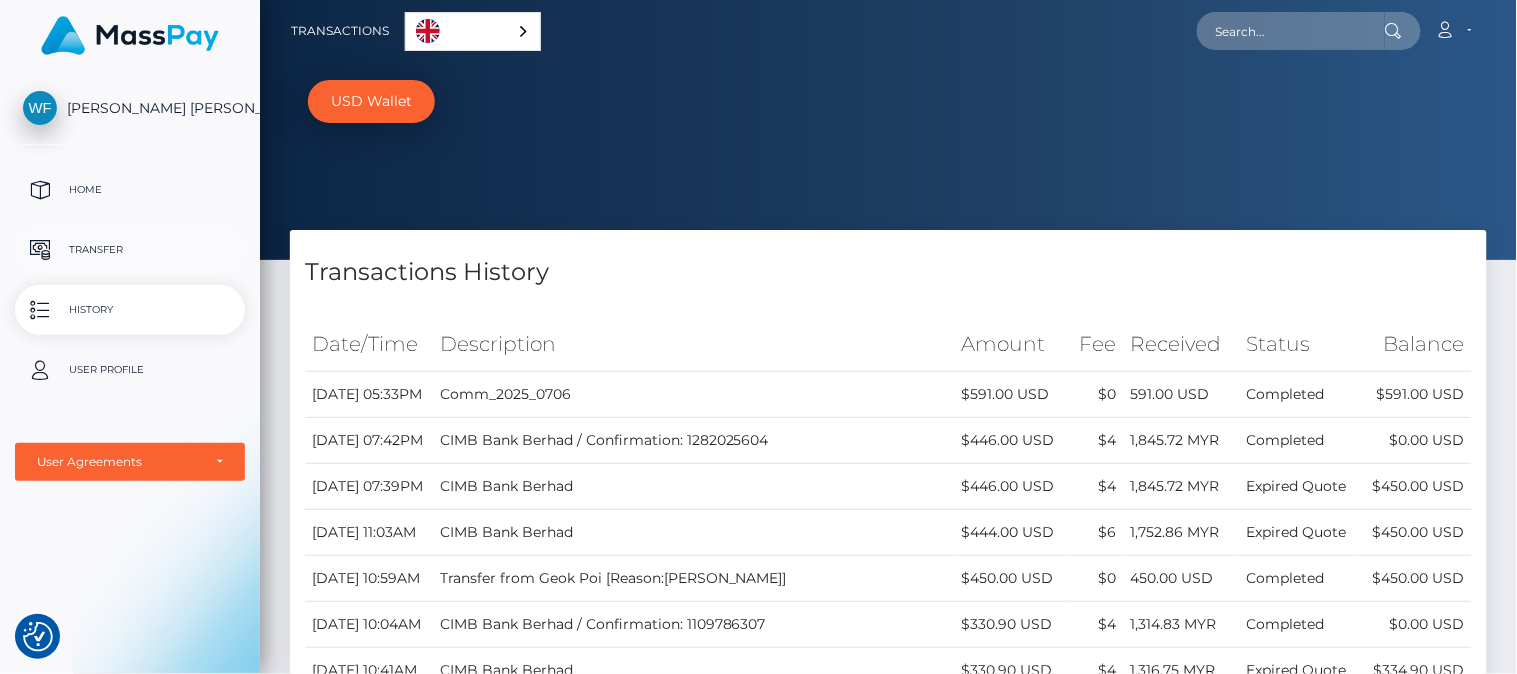 click on "Transfer" at bounding box center (130, 250) 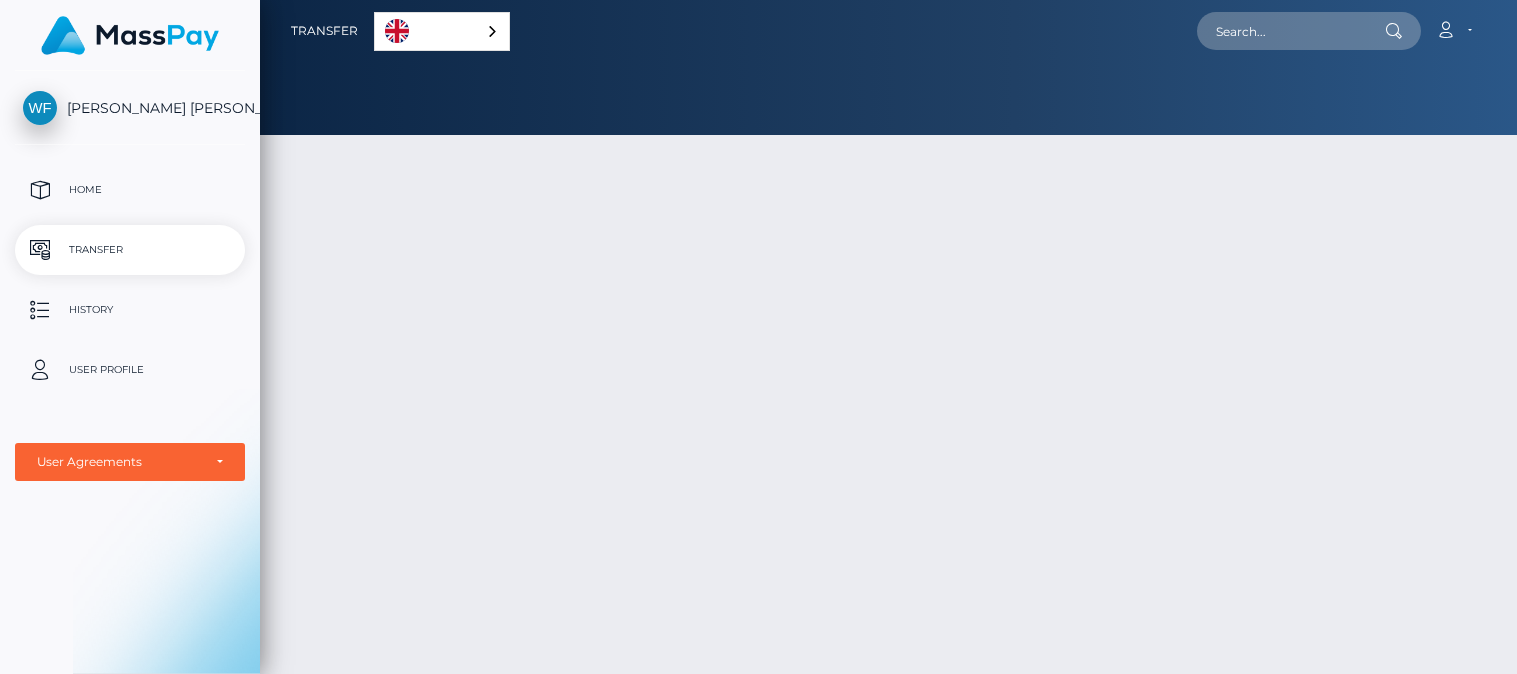scroll, scrollTop: 0, scrollLeft: 0, axis: both 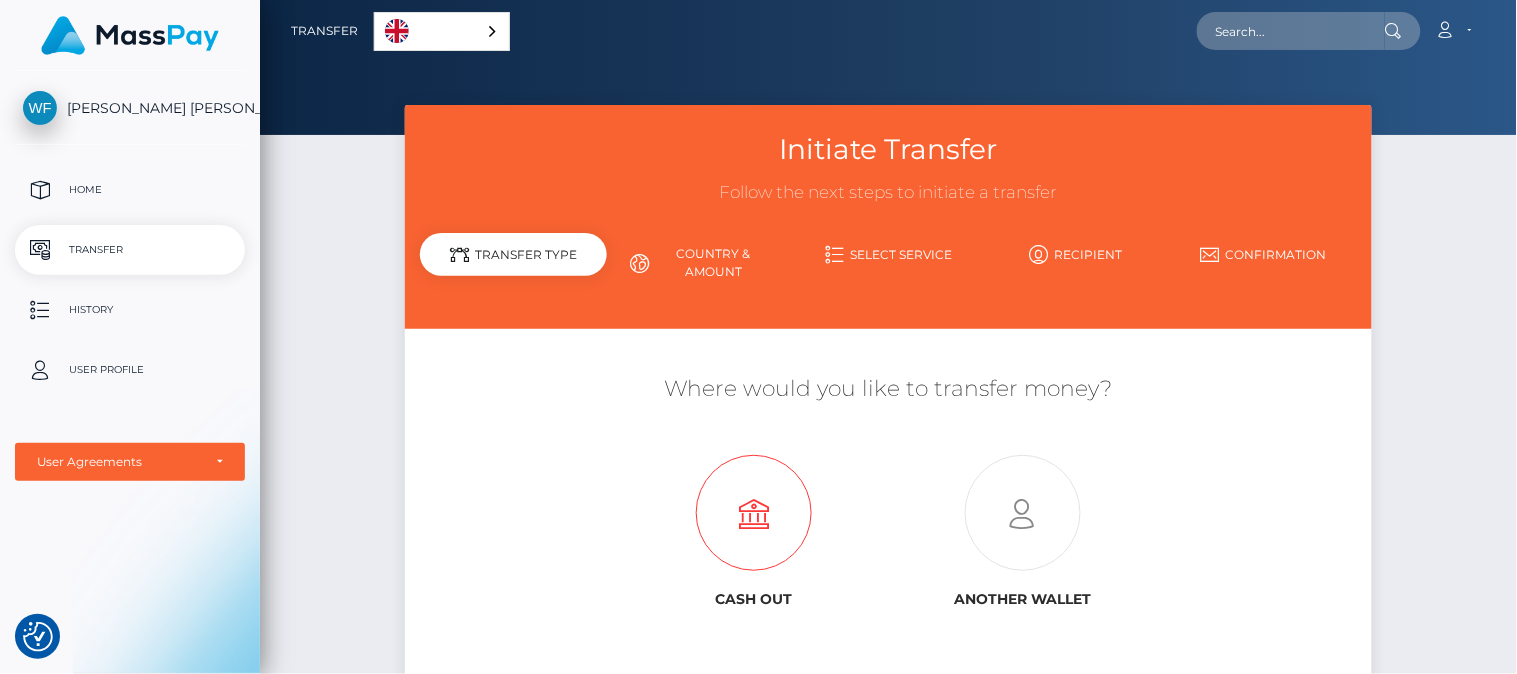 click at bounding box center (754, 514) 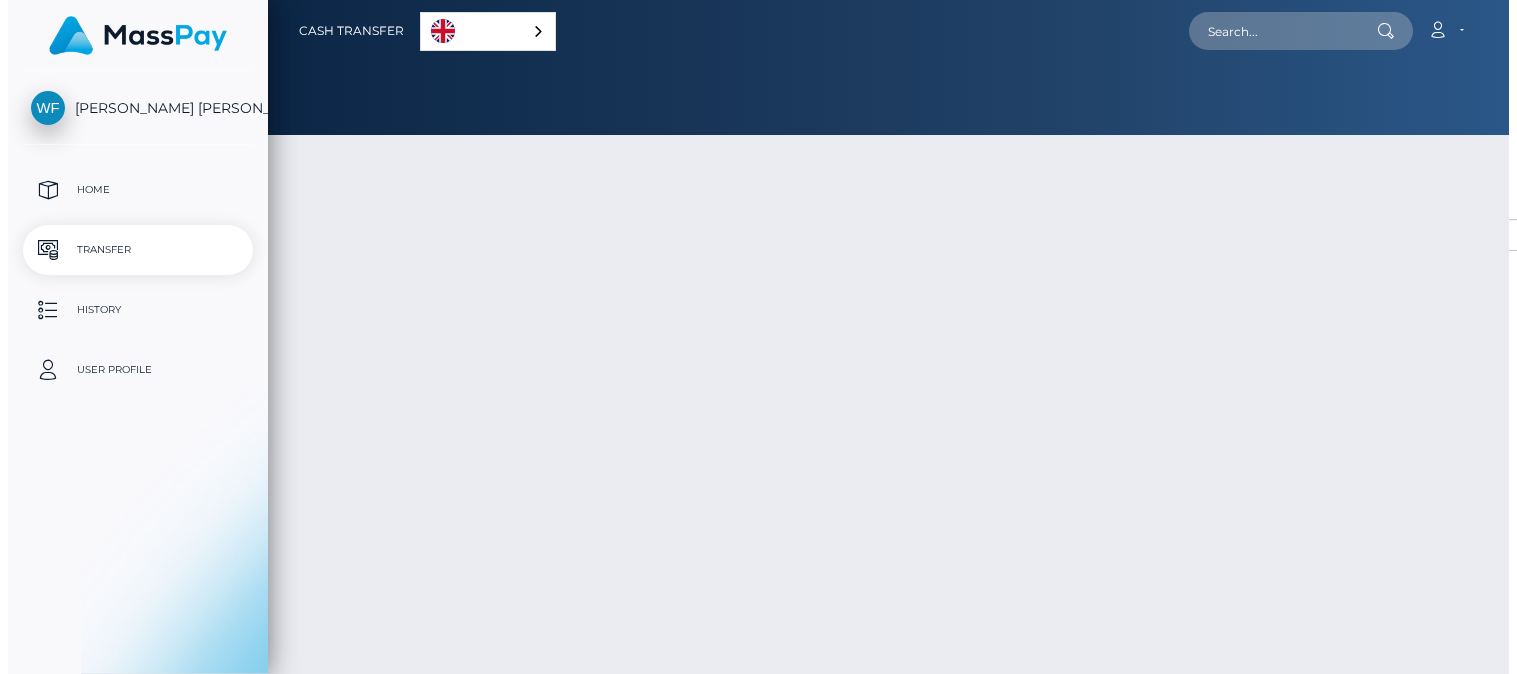 scroll, scrollTop: 0, scrollLeft: 0, axis: both 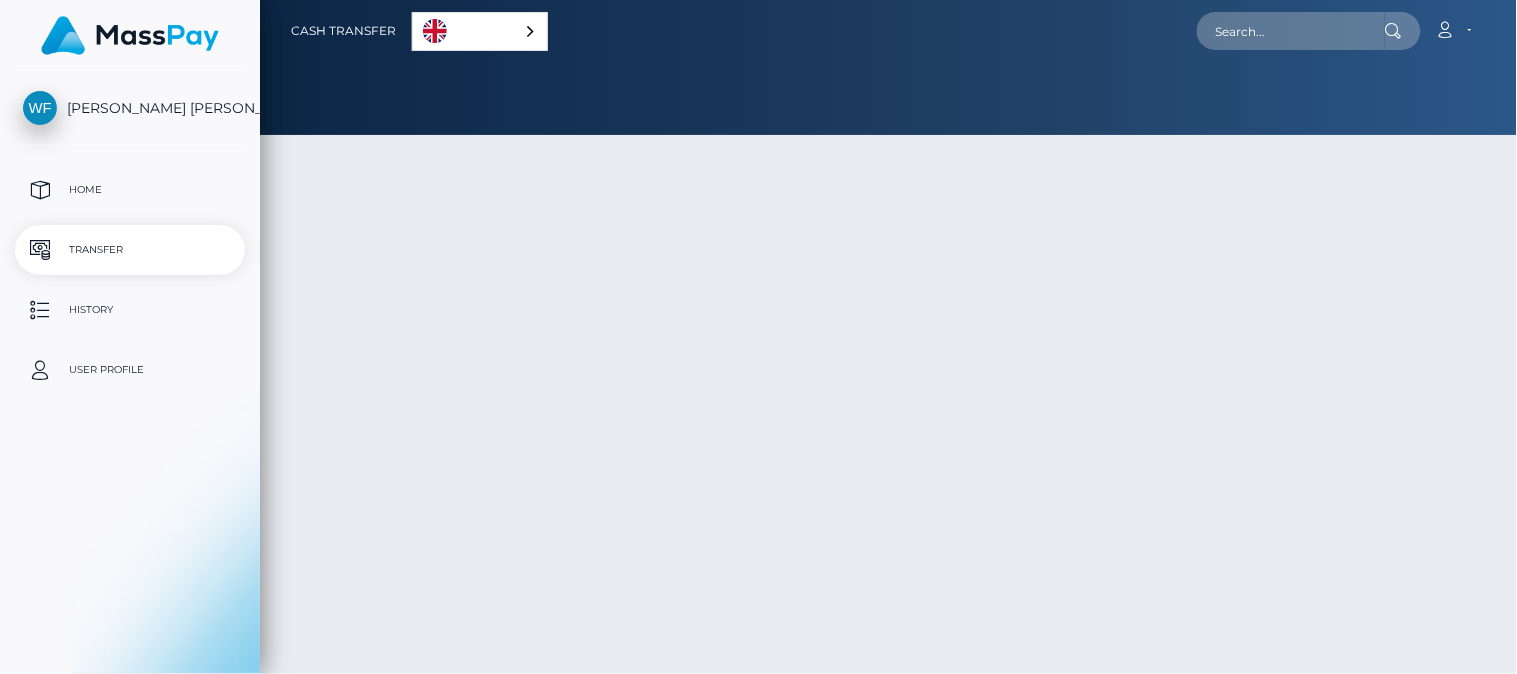 select 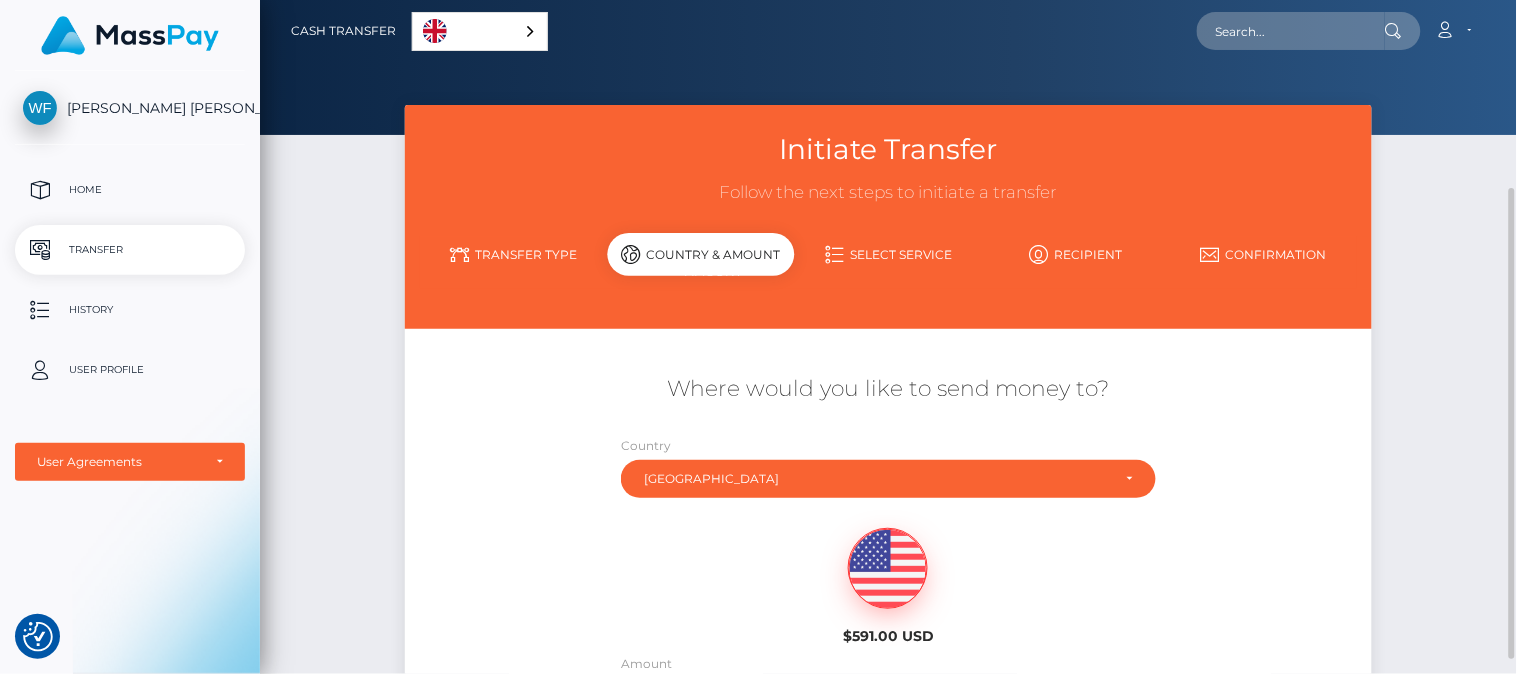 scroll, scrollTop: 222, scrollLeft: 0, axis: vertical 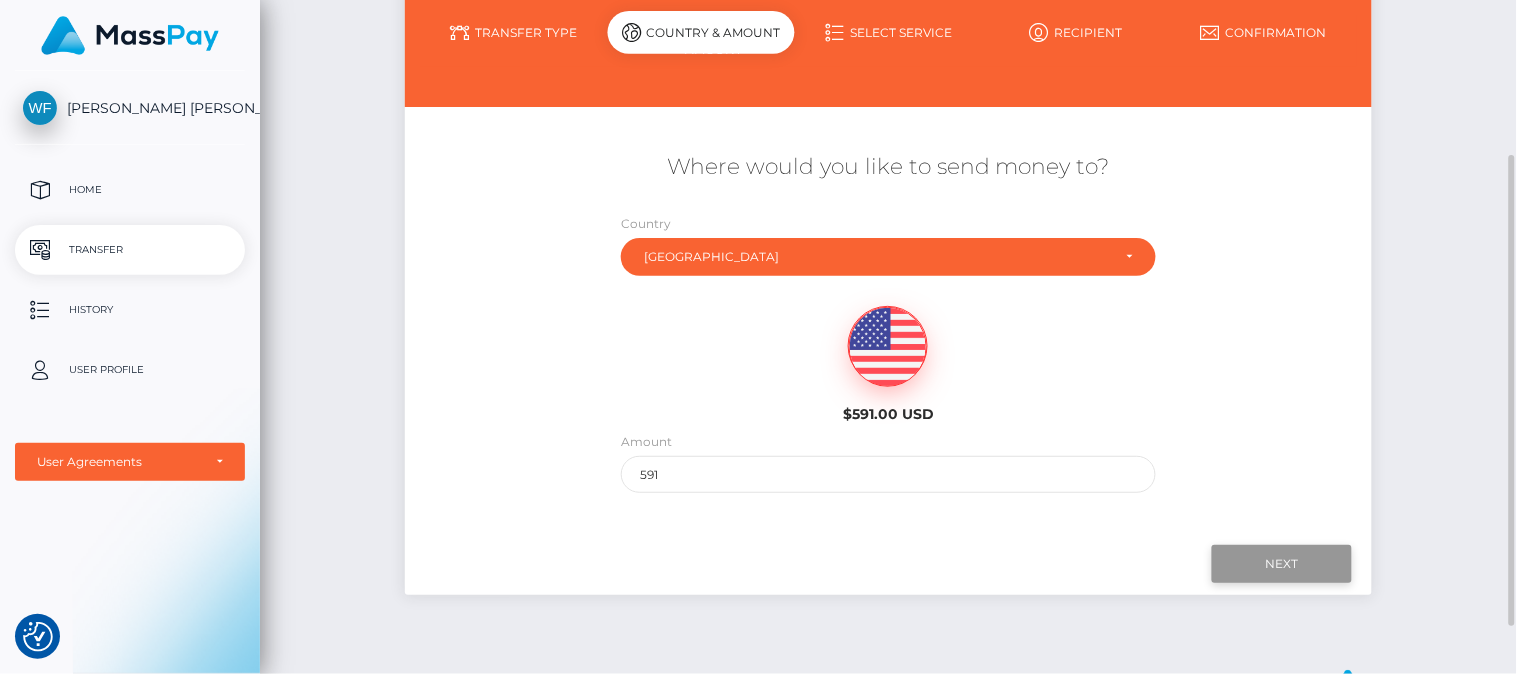 click on "Next" at bounding box center (1282, 564) 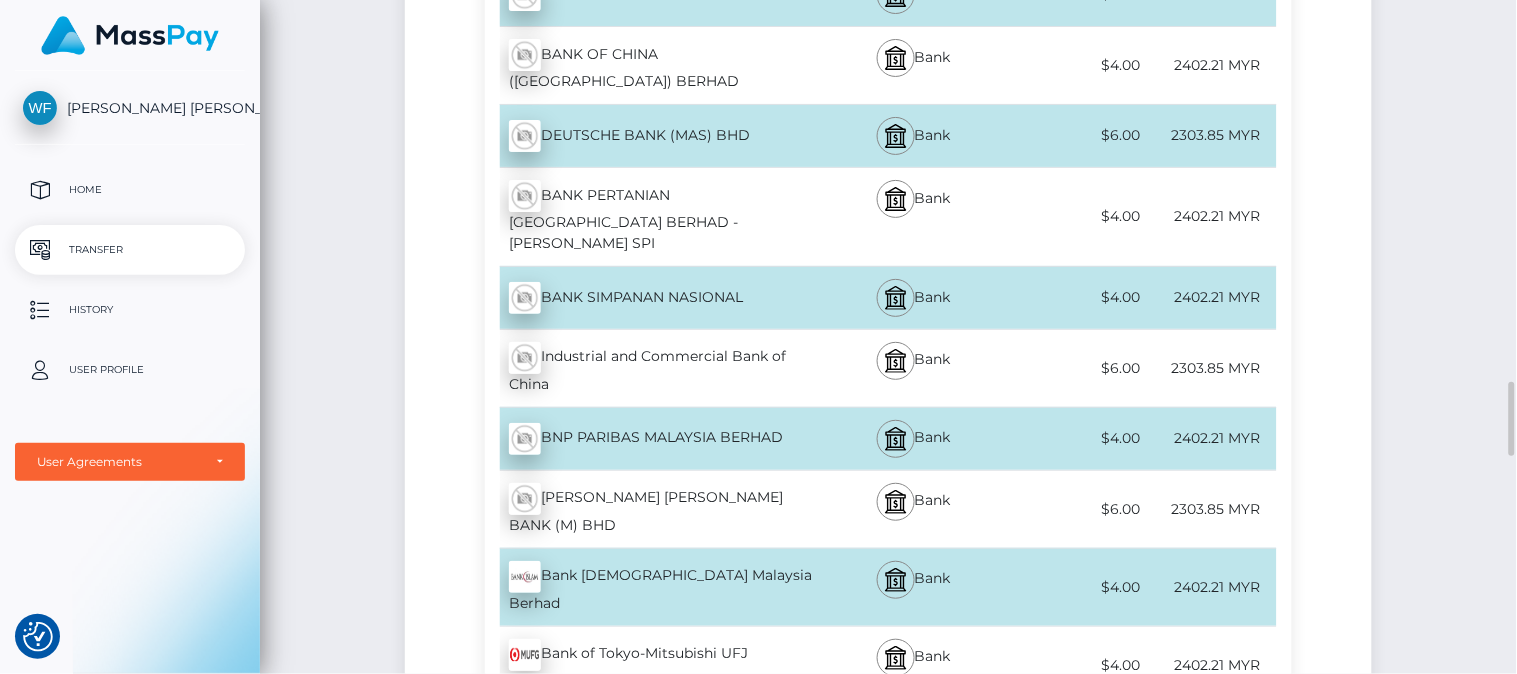 scroll, scrollTop: 2444, scrollLeft: 0, axis: vertical 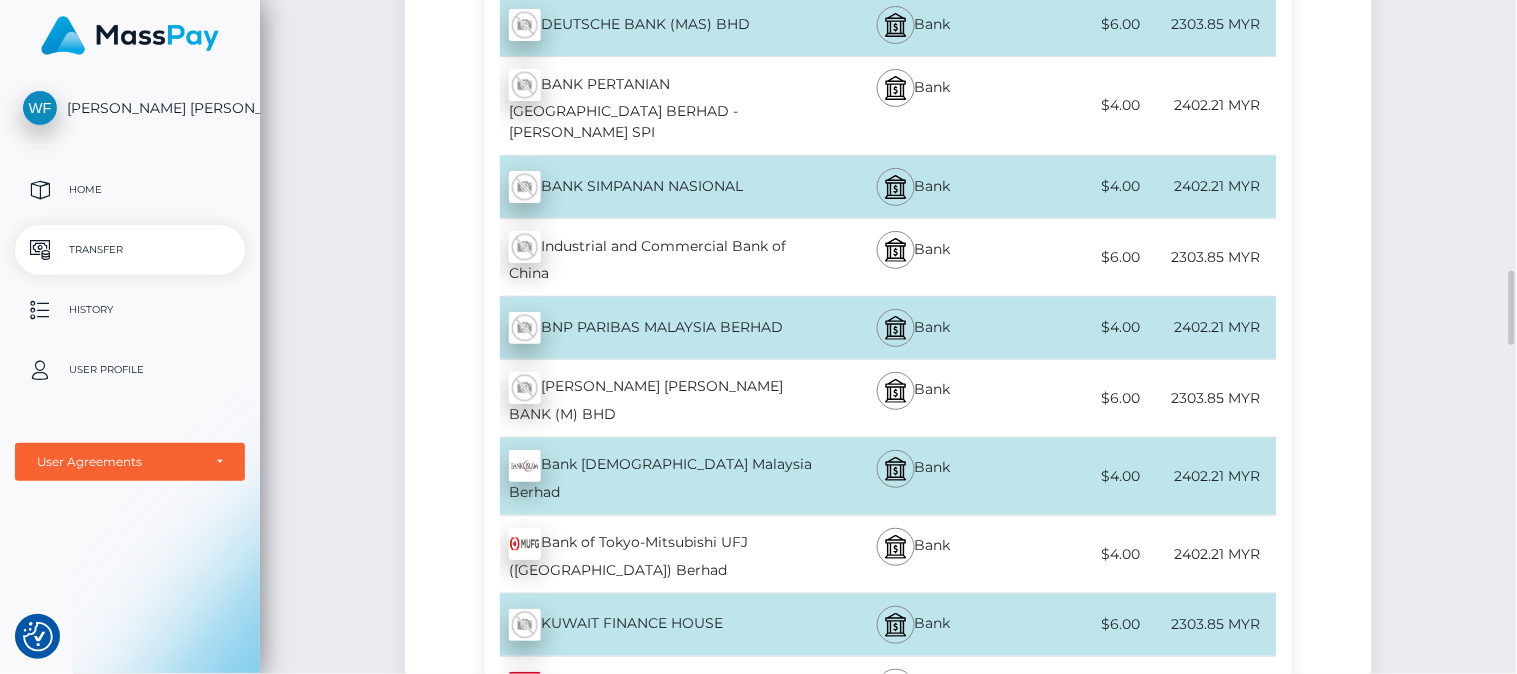 click on "Bank" at bounding box center [914, 688] 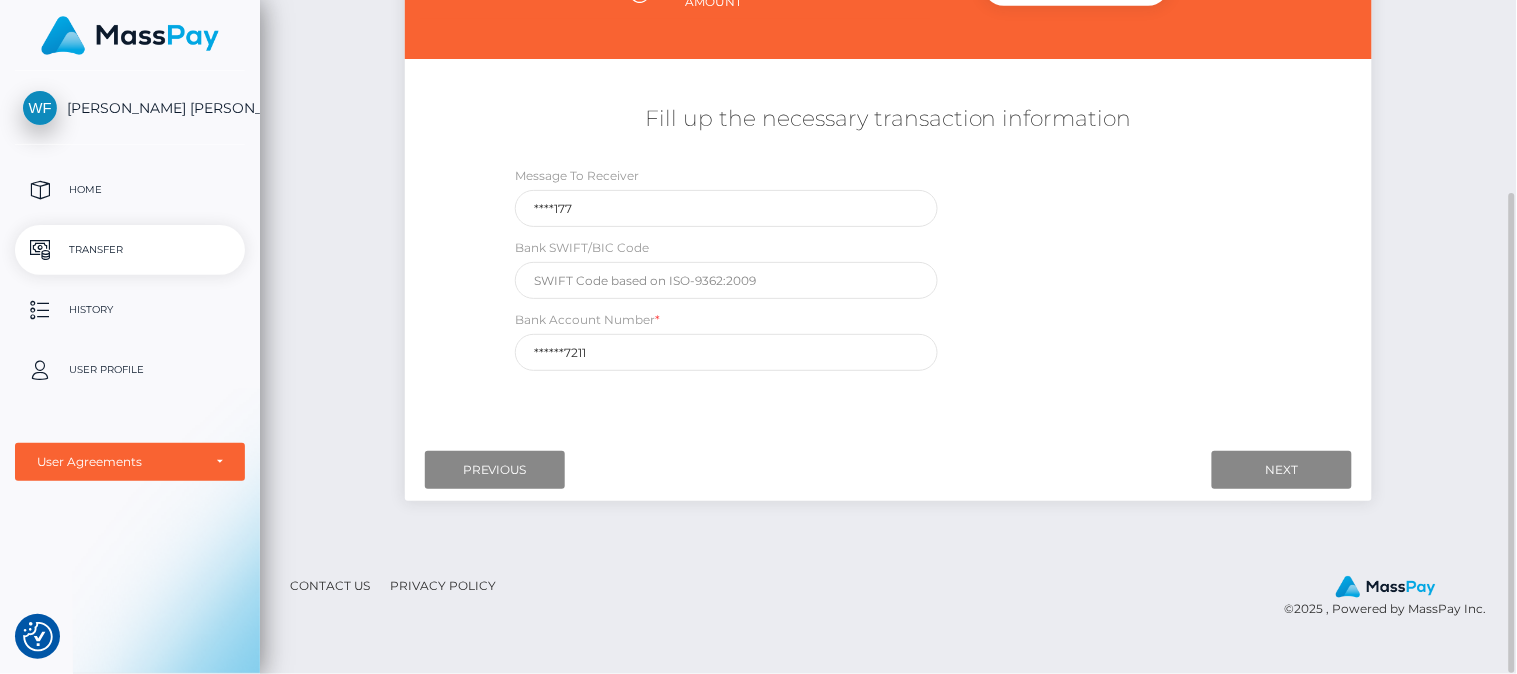 scroll, scrollTop: 158, scrollLeft: 0, axis: vertical 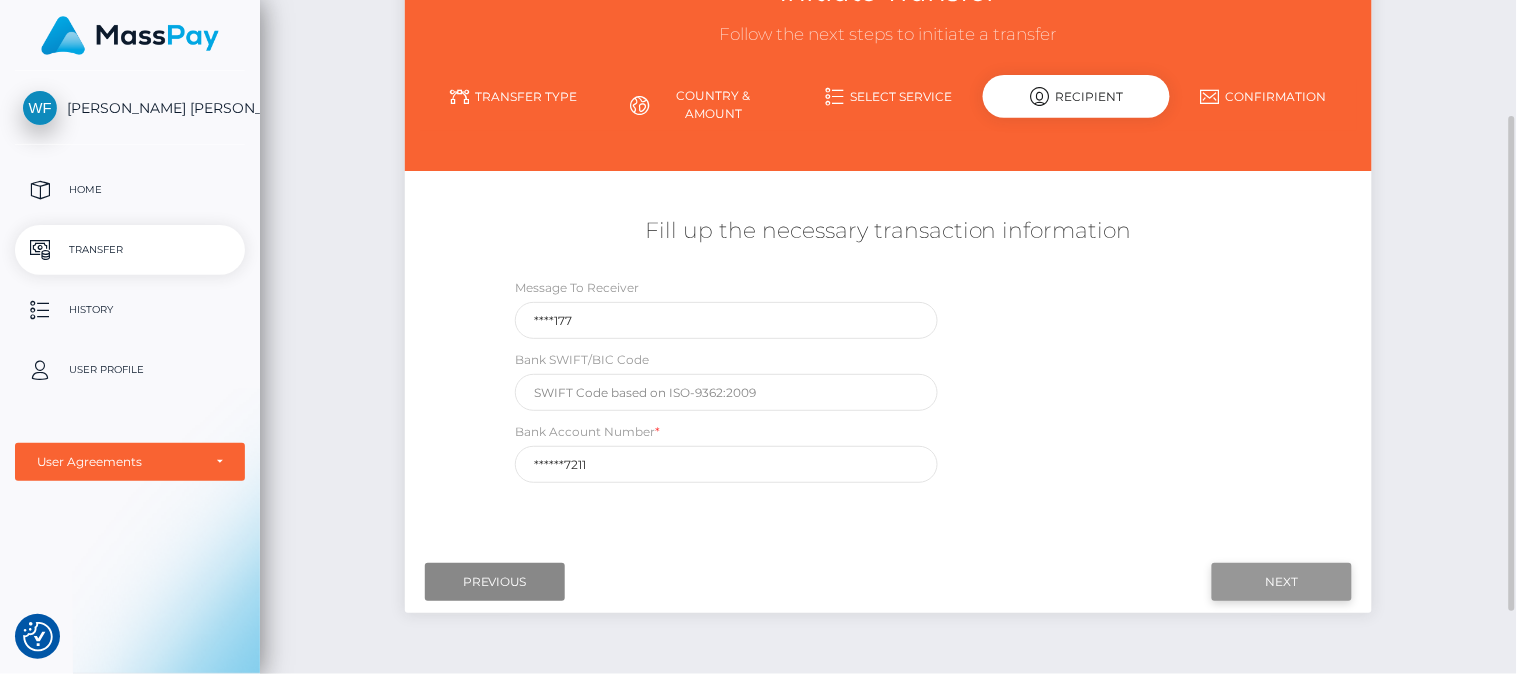 click on "Next" at bounding box center (1282, 582) 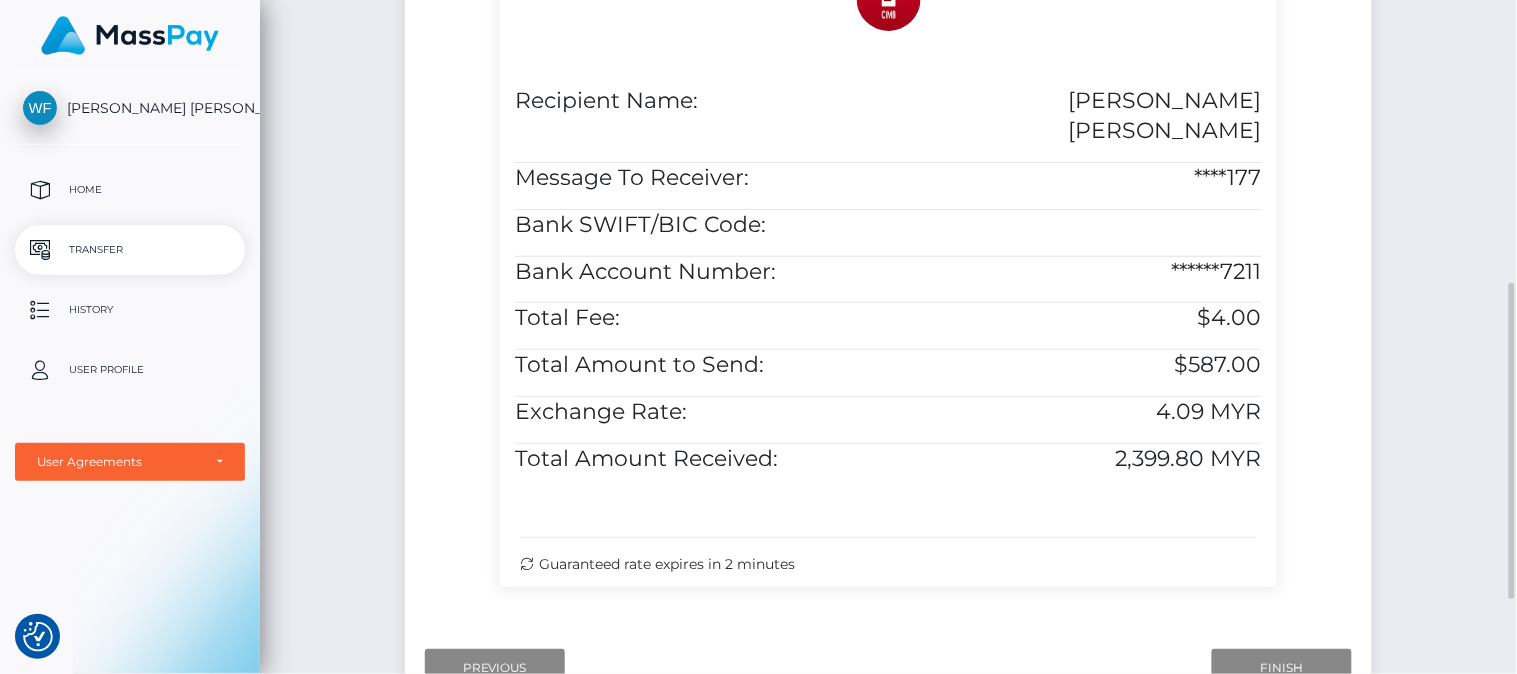 scroll, scrollTop: 381, scrollLeft: 0, axis: vertical 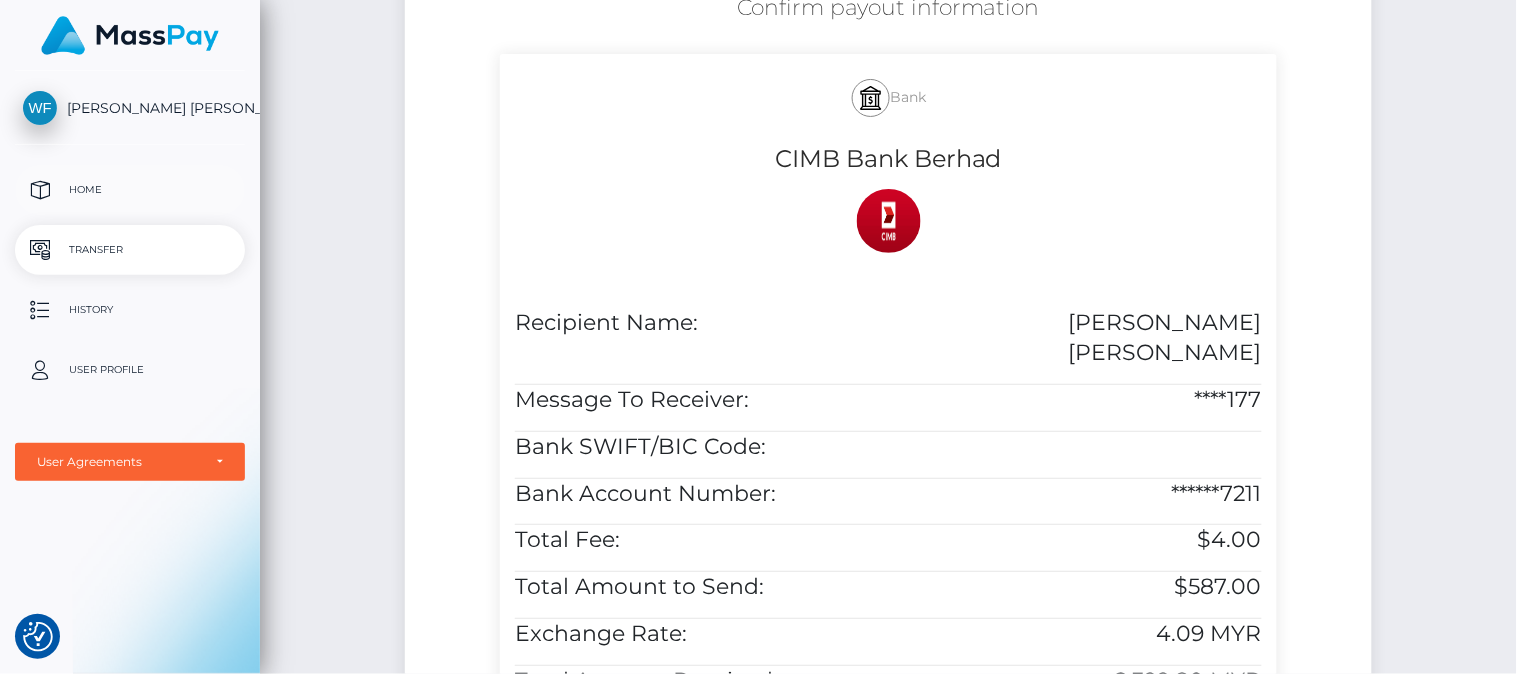 click on "Home" at bounding box center [130, 190] 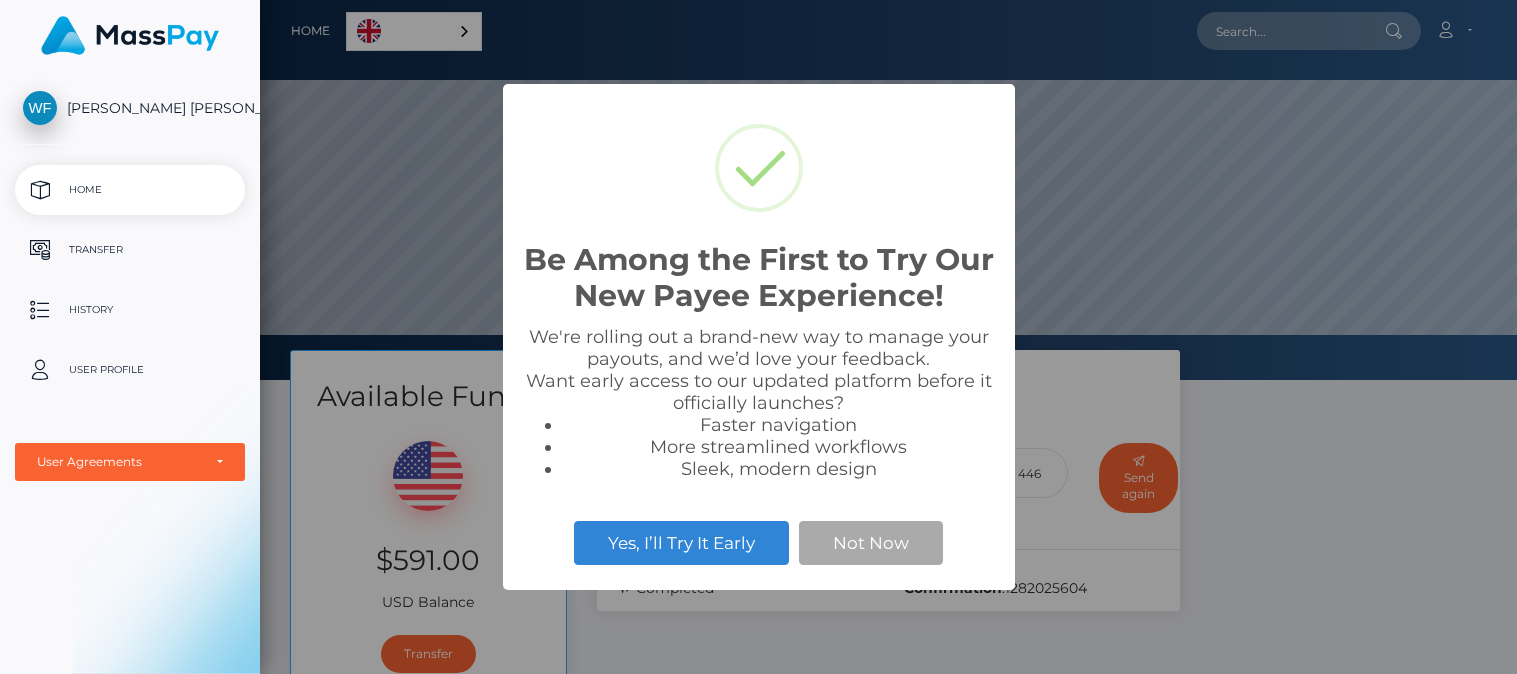 scroll, scrollTop: 0, scrollLeft: 0, axis: both 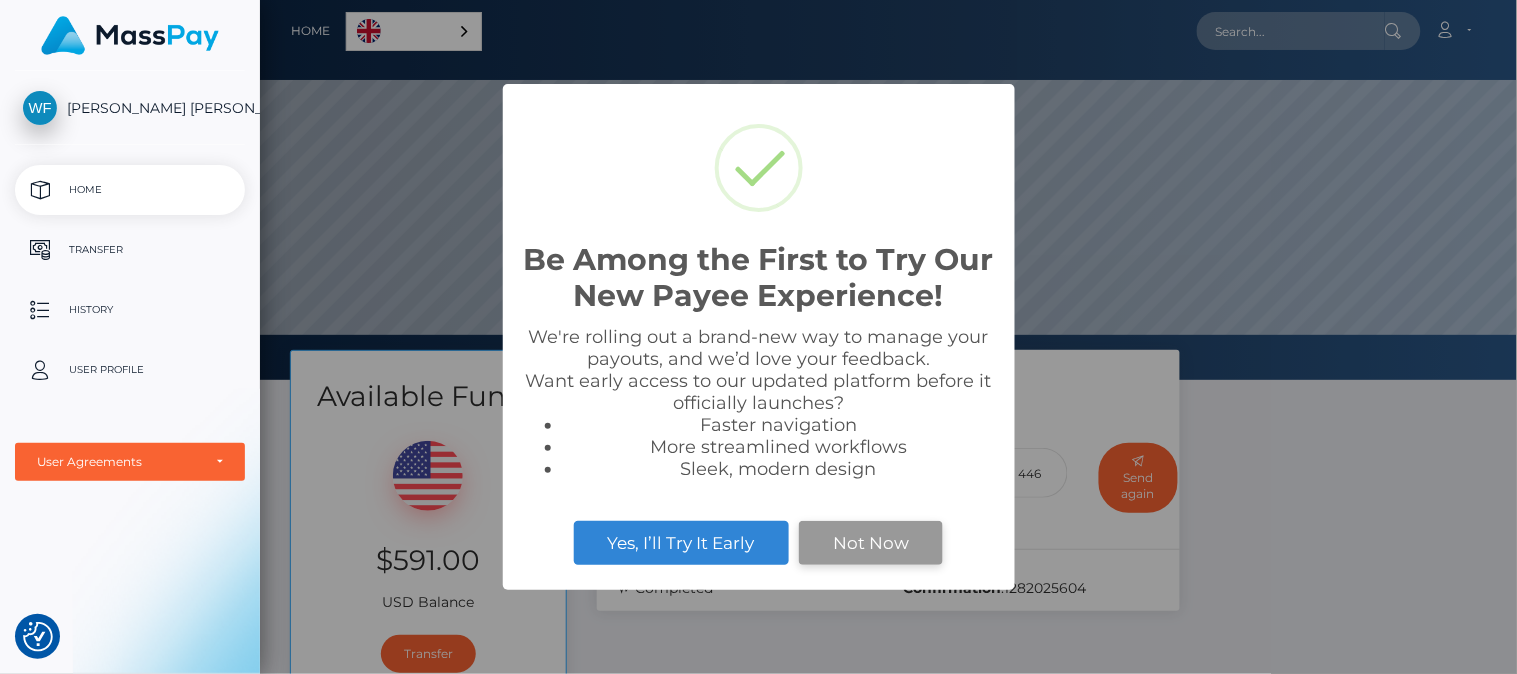 click on "Not Now" at bounding box center [871, 543] 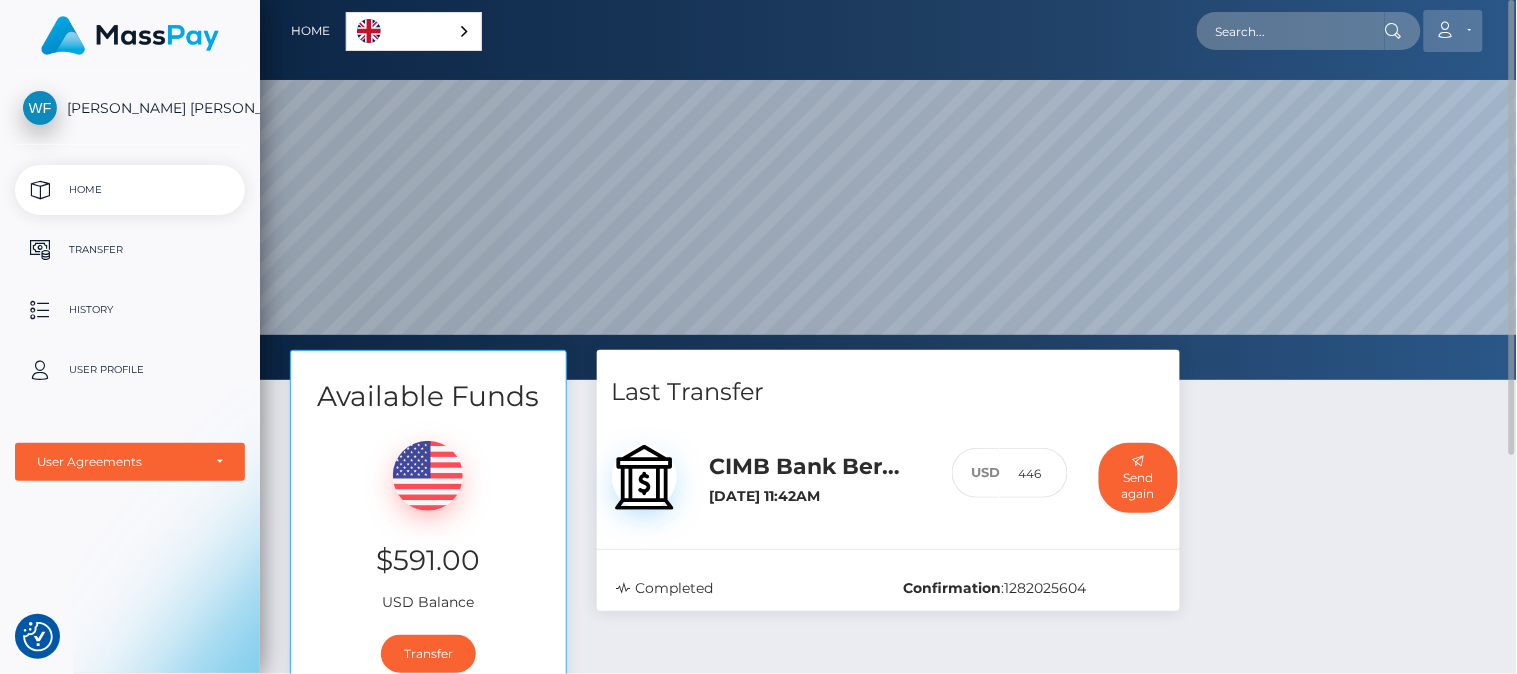 click at bounding box center (1445, 30) 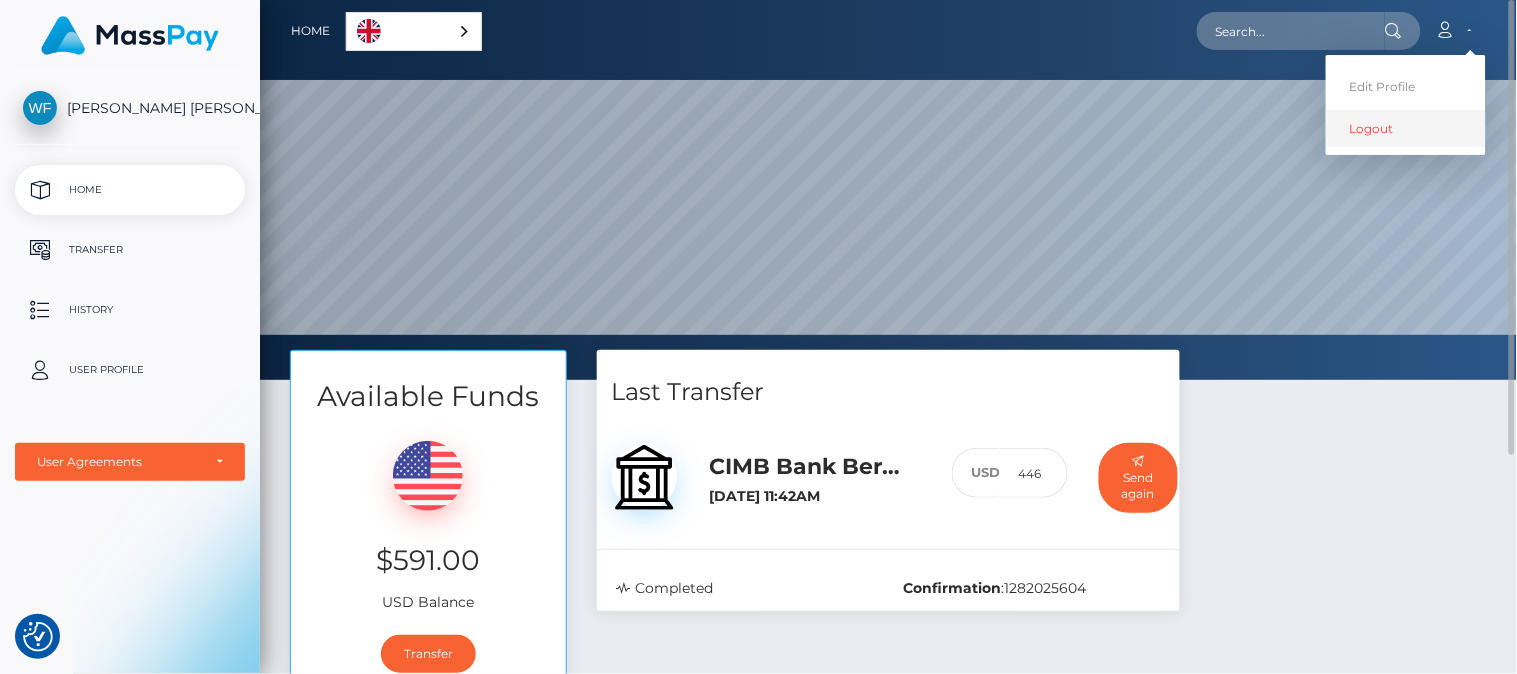 click on "Logout" at bounding box center (1406, 128) 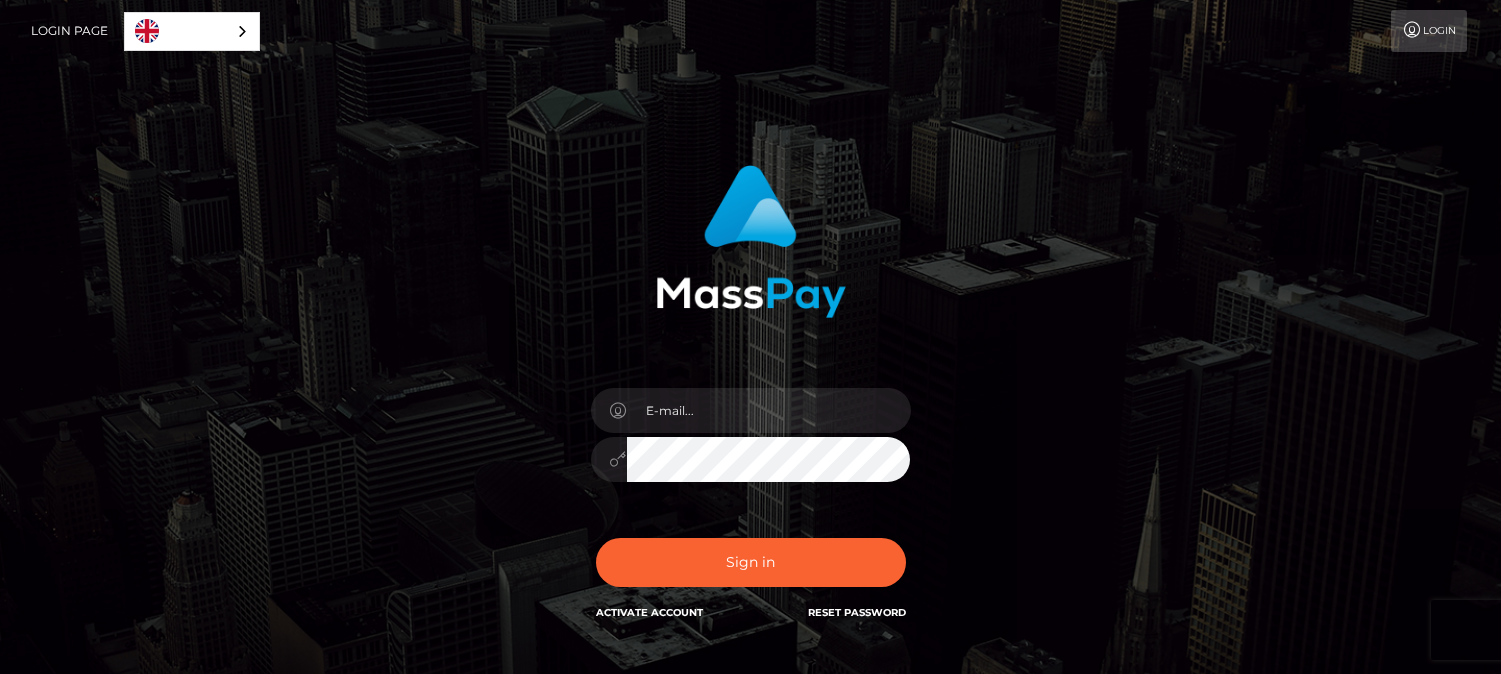 scroll, scrollTop: 0, scrollLeft: 0, axis: both 